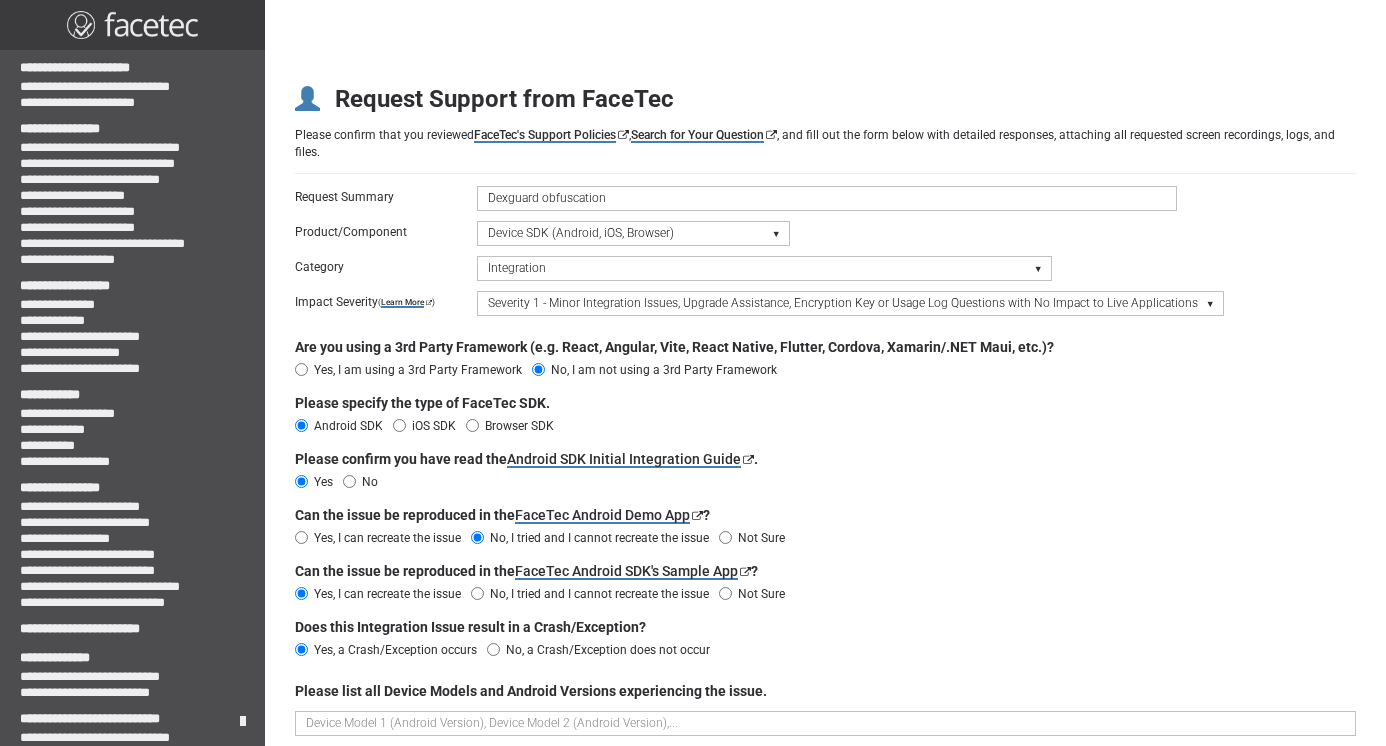 scroll, scrollTop: 159, scrollLeft: 0, axis: vertical 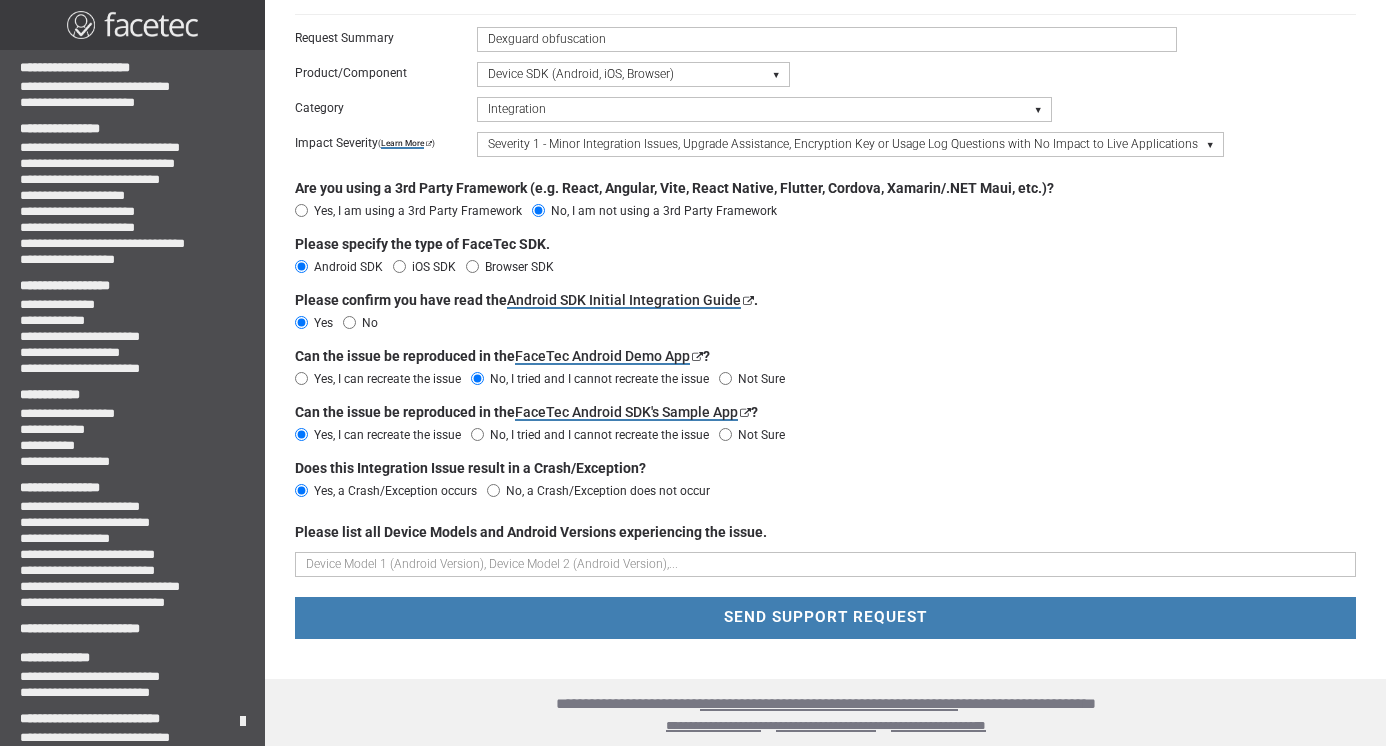 click on "No, a Crash/Exception does not occur" at bounding box center (391, 491) 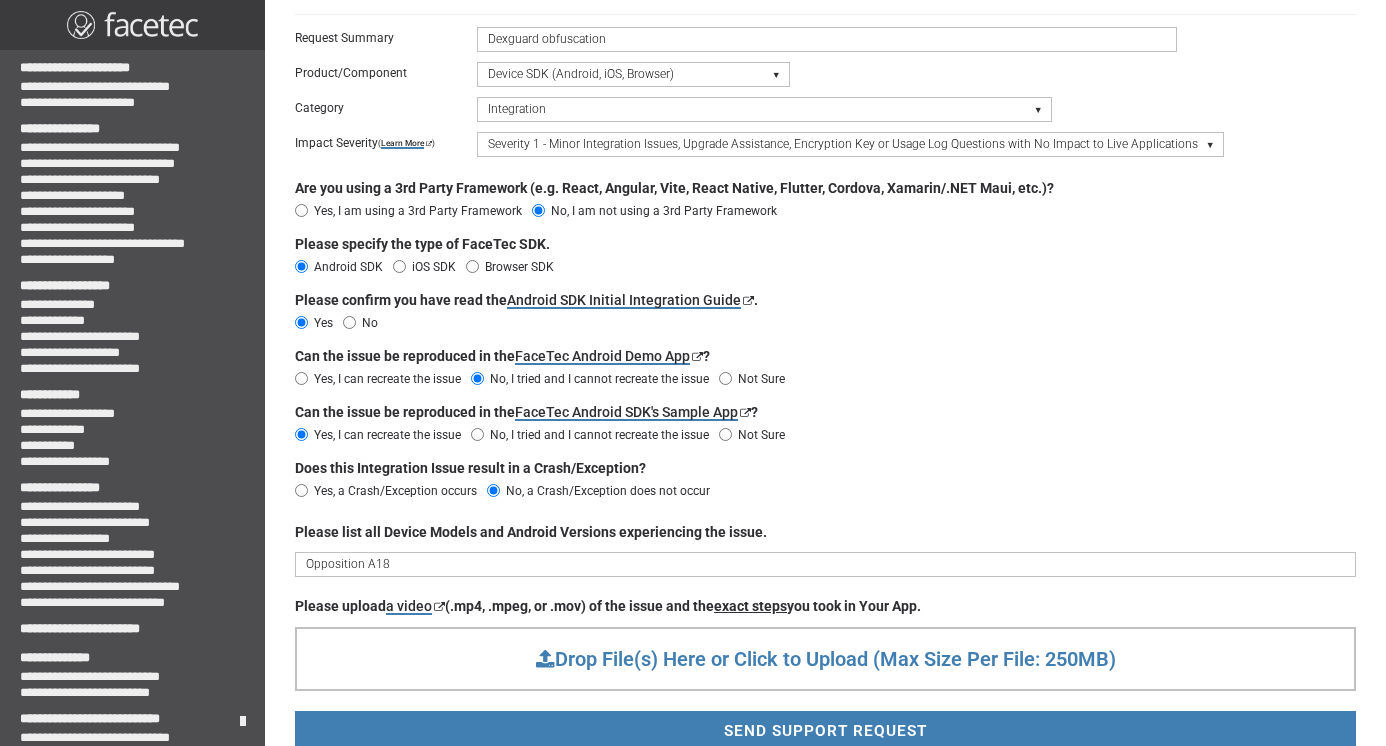 click on "Drop File(s) Here or Click to Upload (Max Size Per File: 250MB)" at bounding box center [826, 659] 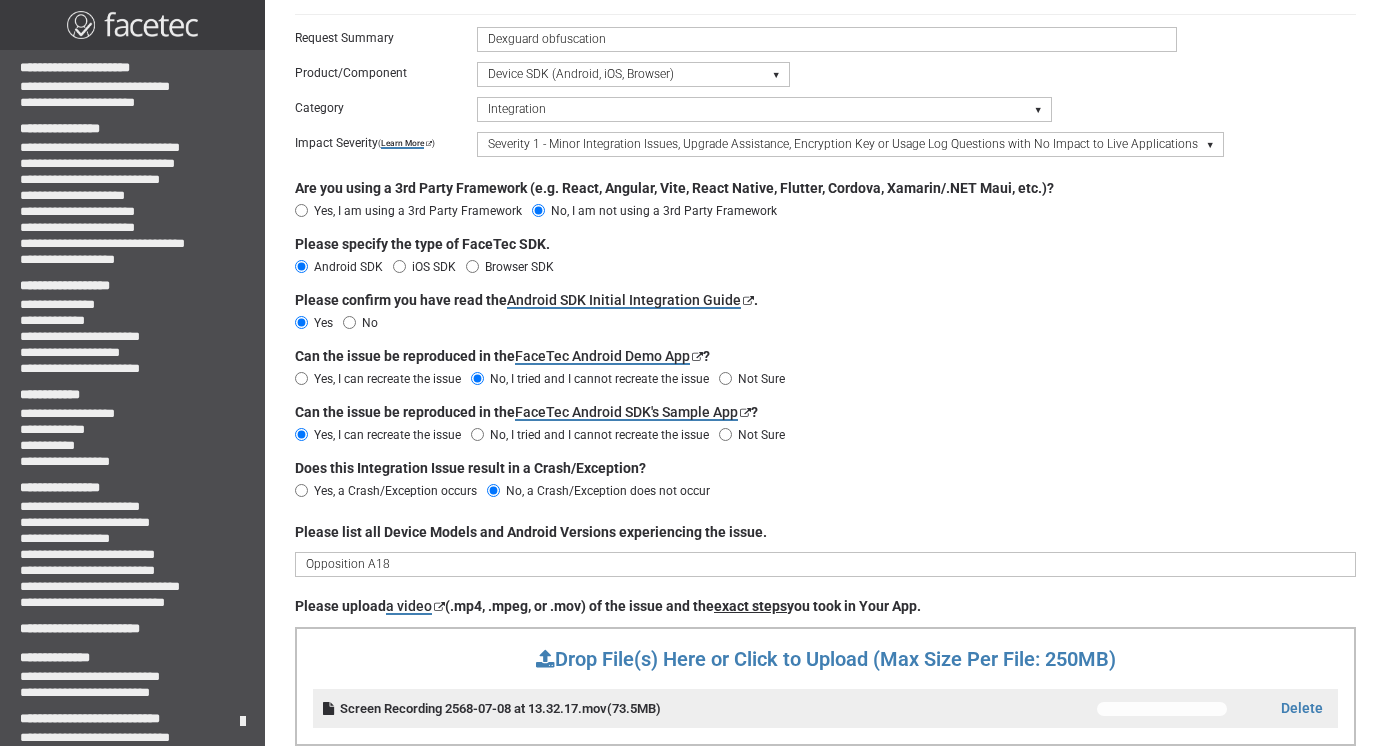 click on "Opposition A18" at bounding box center (825, 564) 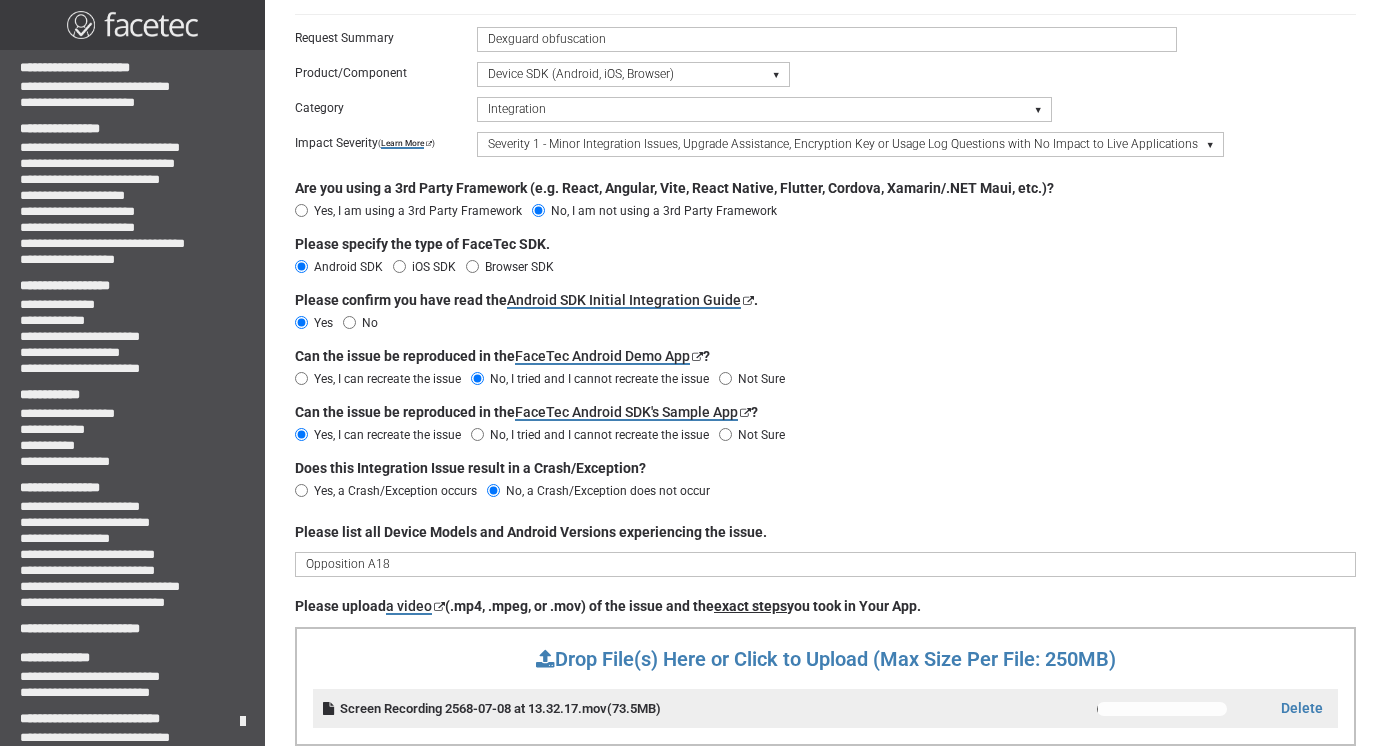 drag, startPoint x: 362, startPoint y: 567, endPoint x: 334, endPoint y: 567, distance: 28 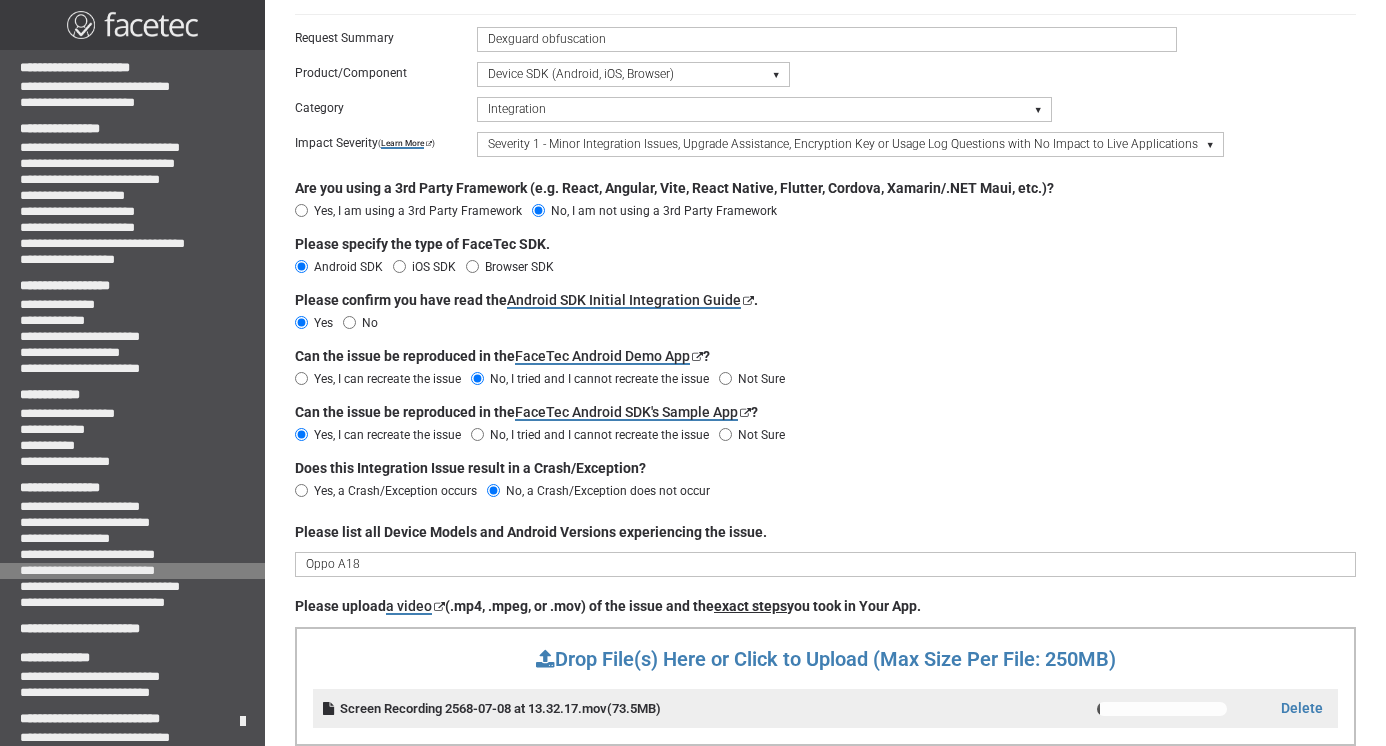 drag, startPoint x: 394, startPoint y: 567, endPoint x: 259, endPoint y: 567, distance: 135 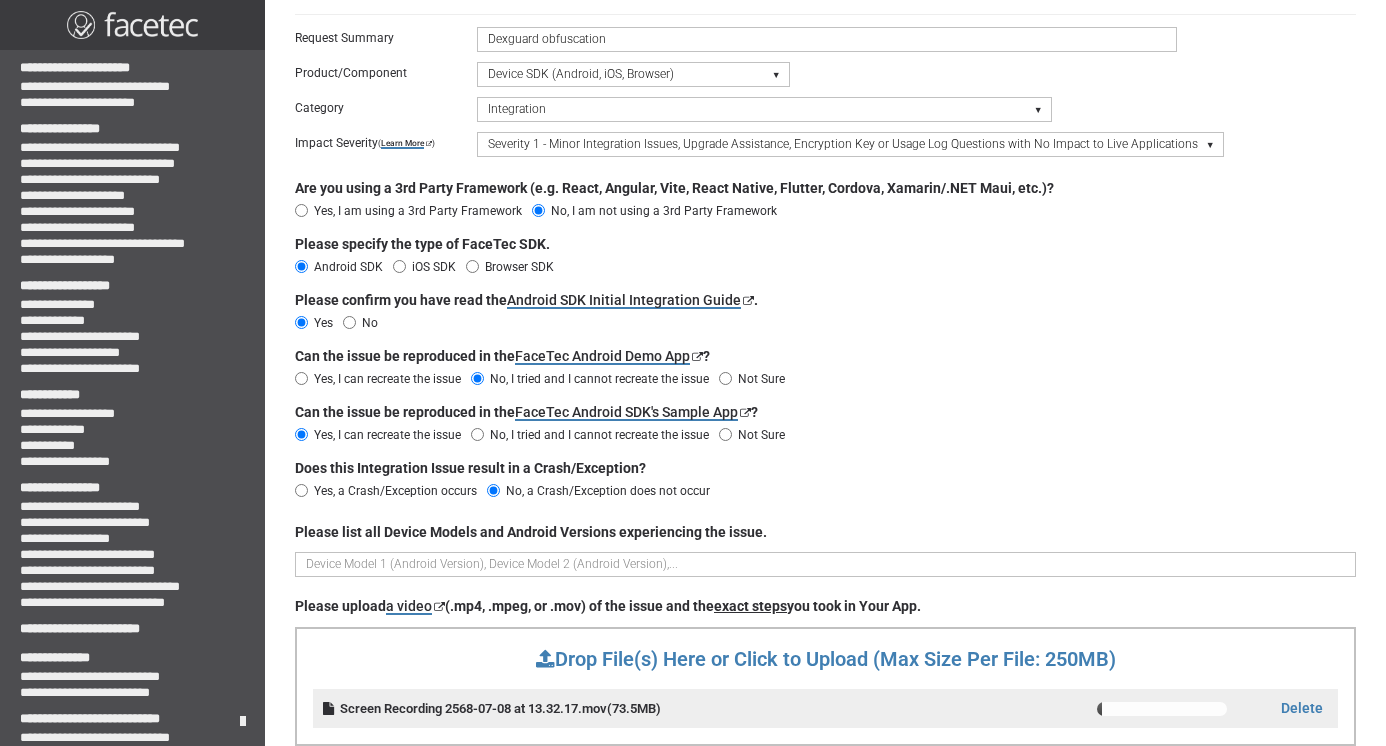 paste on "Oppo A18" 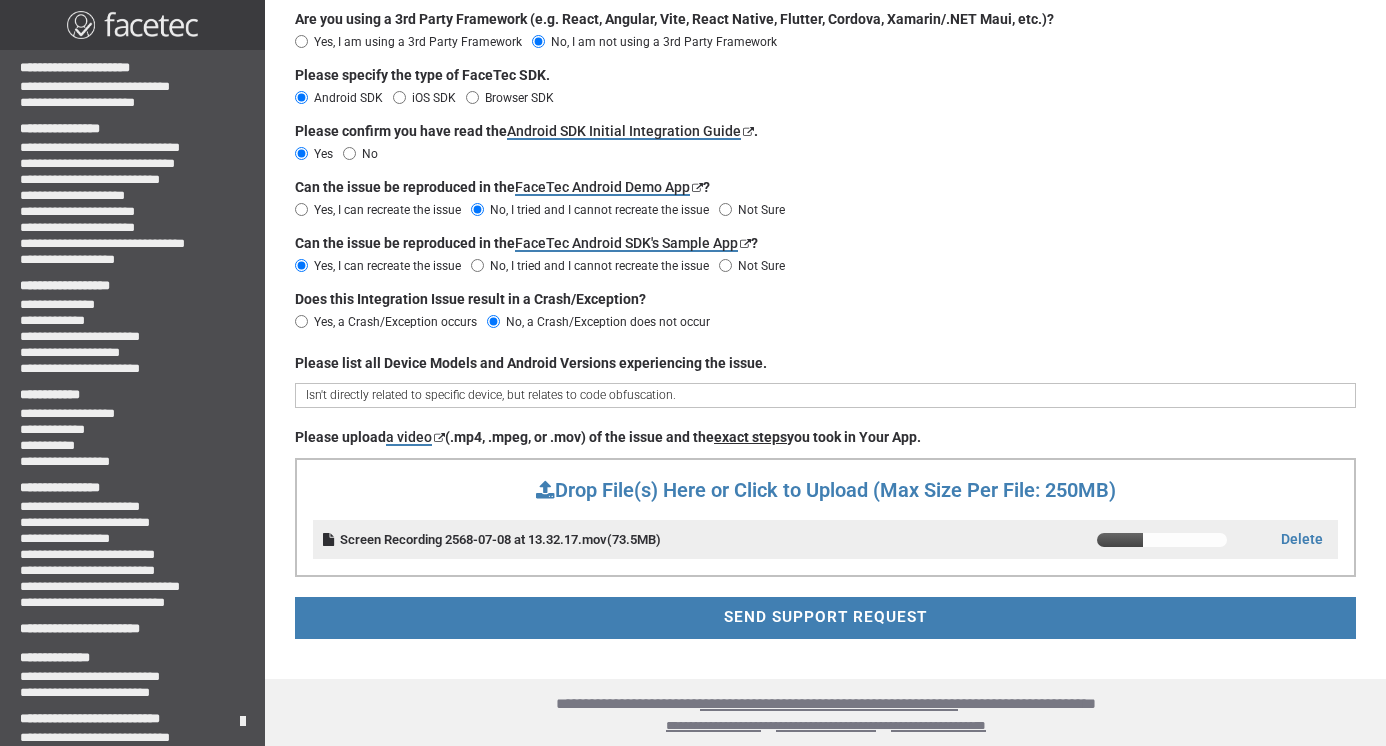 scroll, scrollTop: 327, scrollLeft: 0, axis: vertical 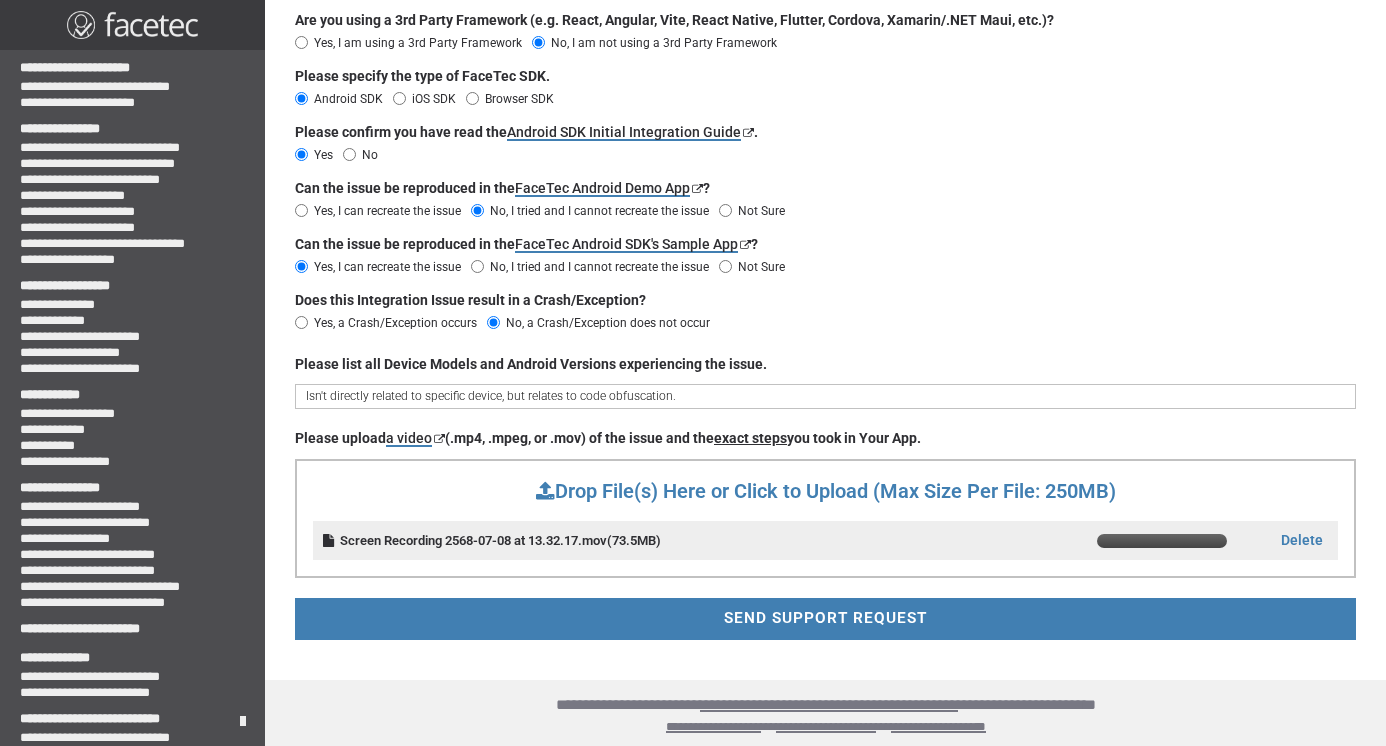 type on "Isn't directly related to specific device, but relates to code obfuscation." 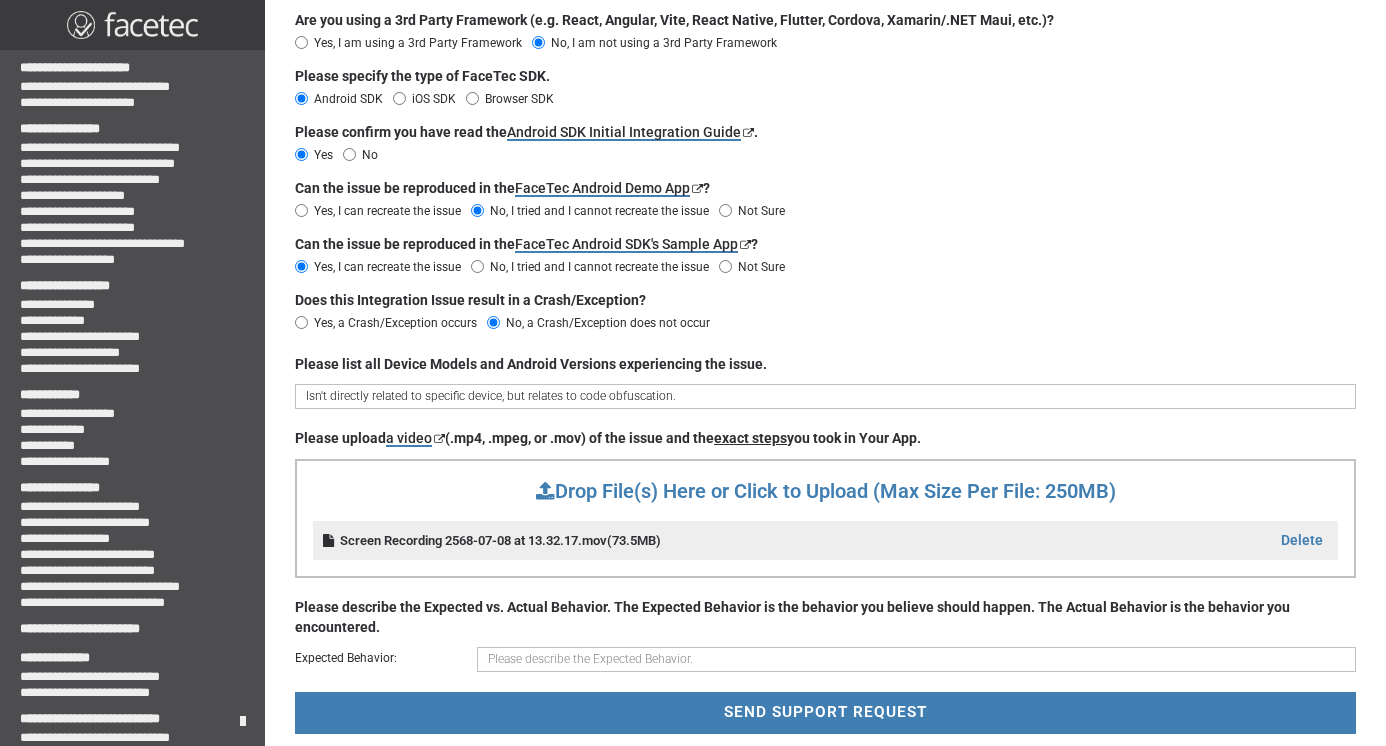 scroll, scrollTop: 420, scrollLeft: 0, axis: vertical 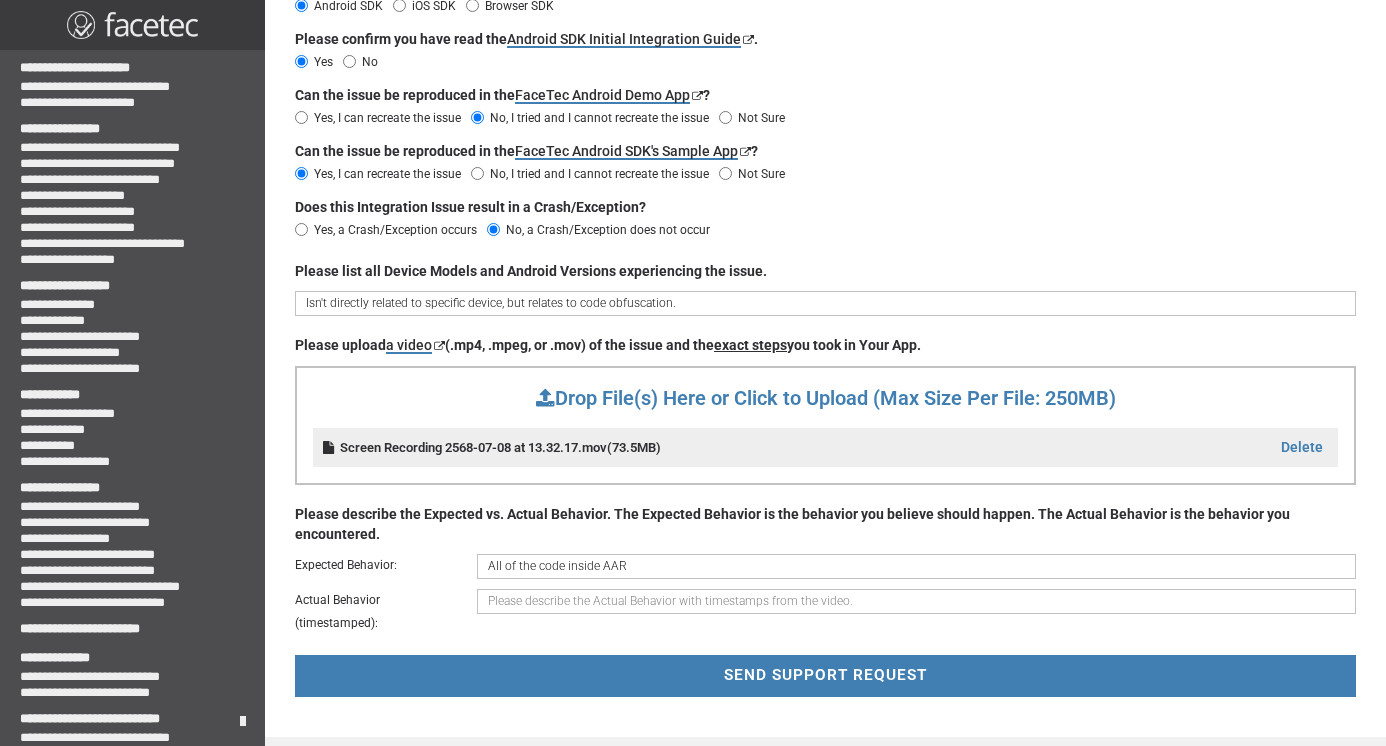 click on "All of the code inside AAR" at bounding box center [916, 566] 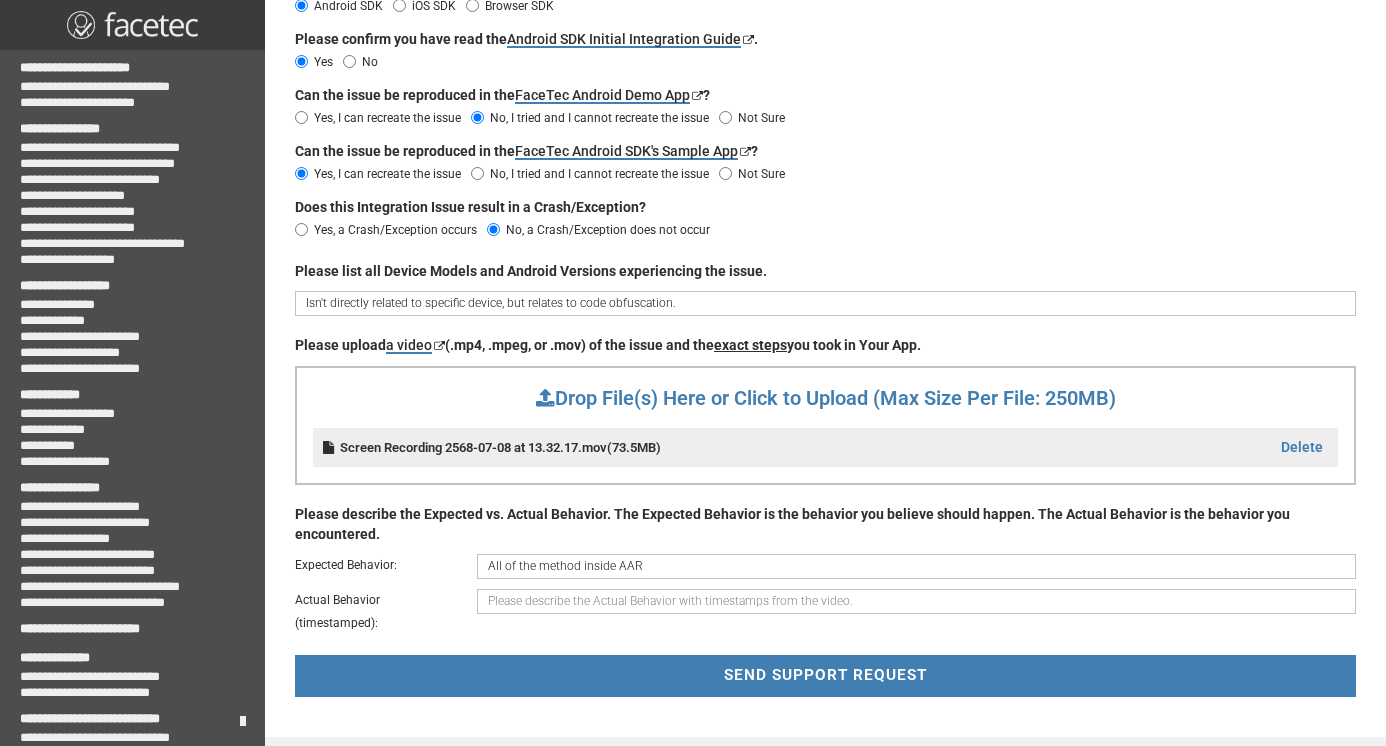 click on "All of the method inside AAR" at bounding box center [916, 566] 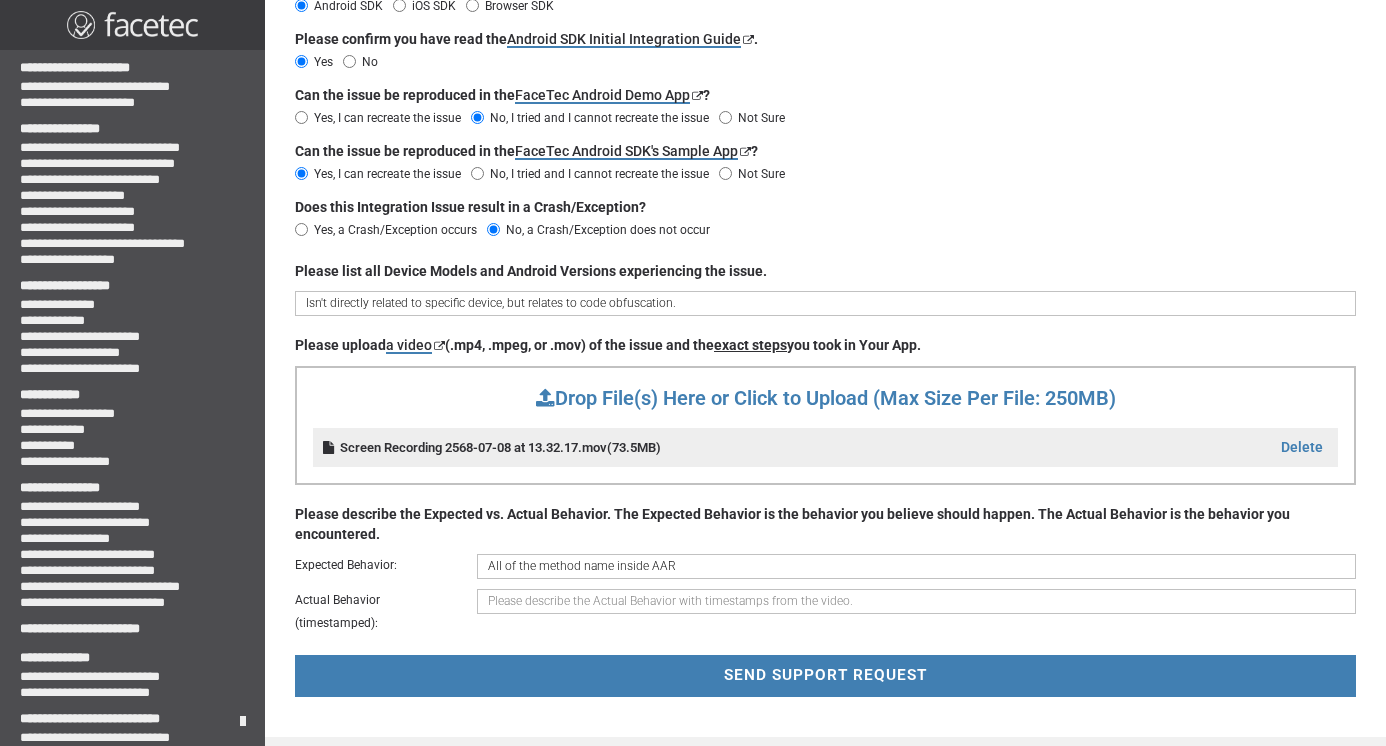 click on "All of the method name inside AAR" at bounding box center (916, 566) 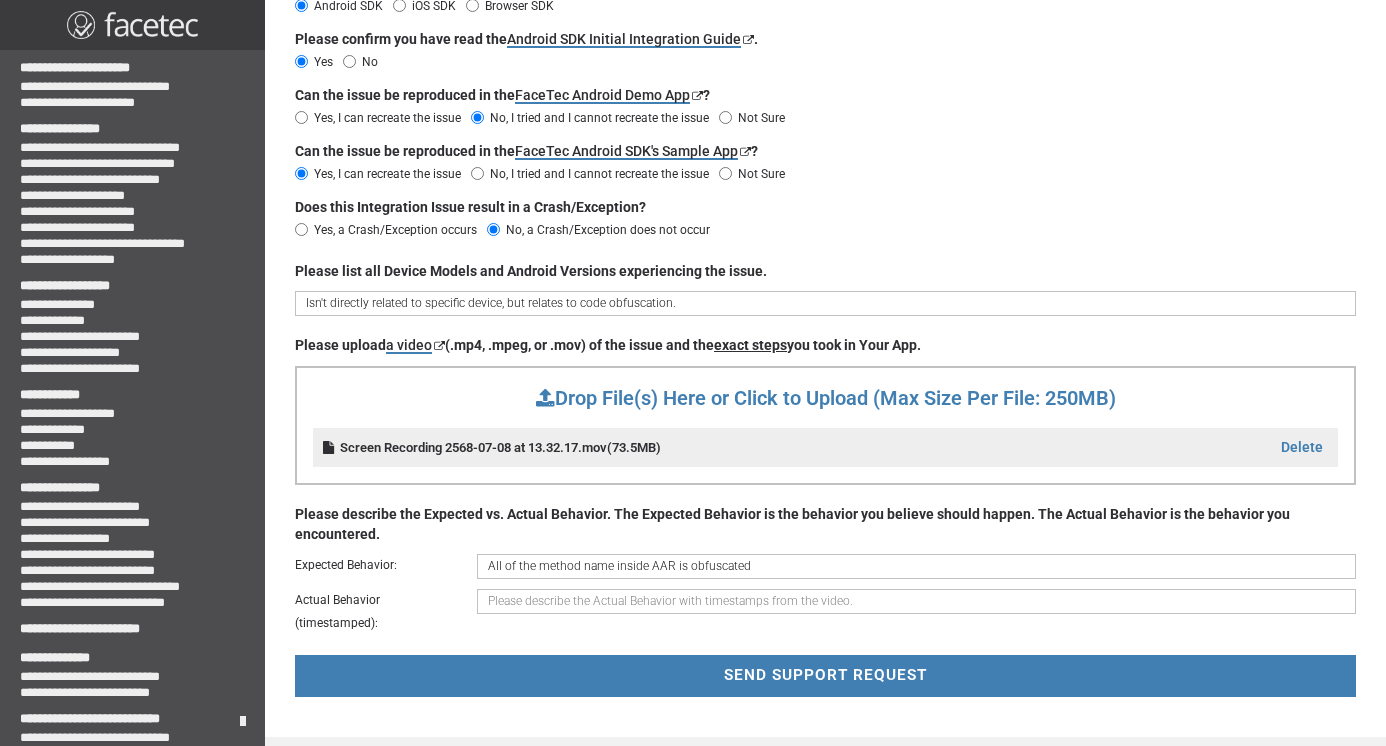 click on "All of the method name inside AAR is obfuscated" at bounding box center [916, 566] 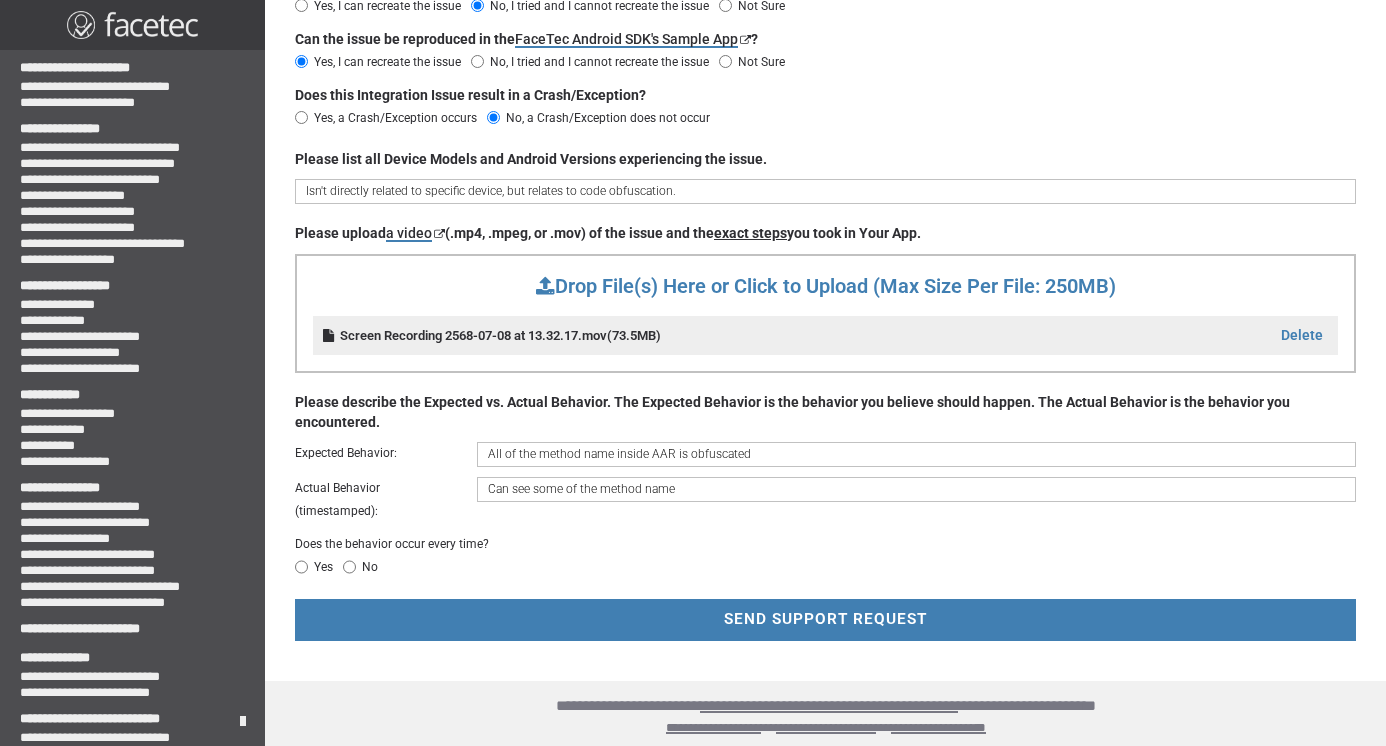 type on "Can see some of the method name" 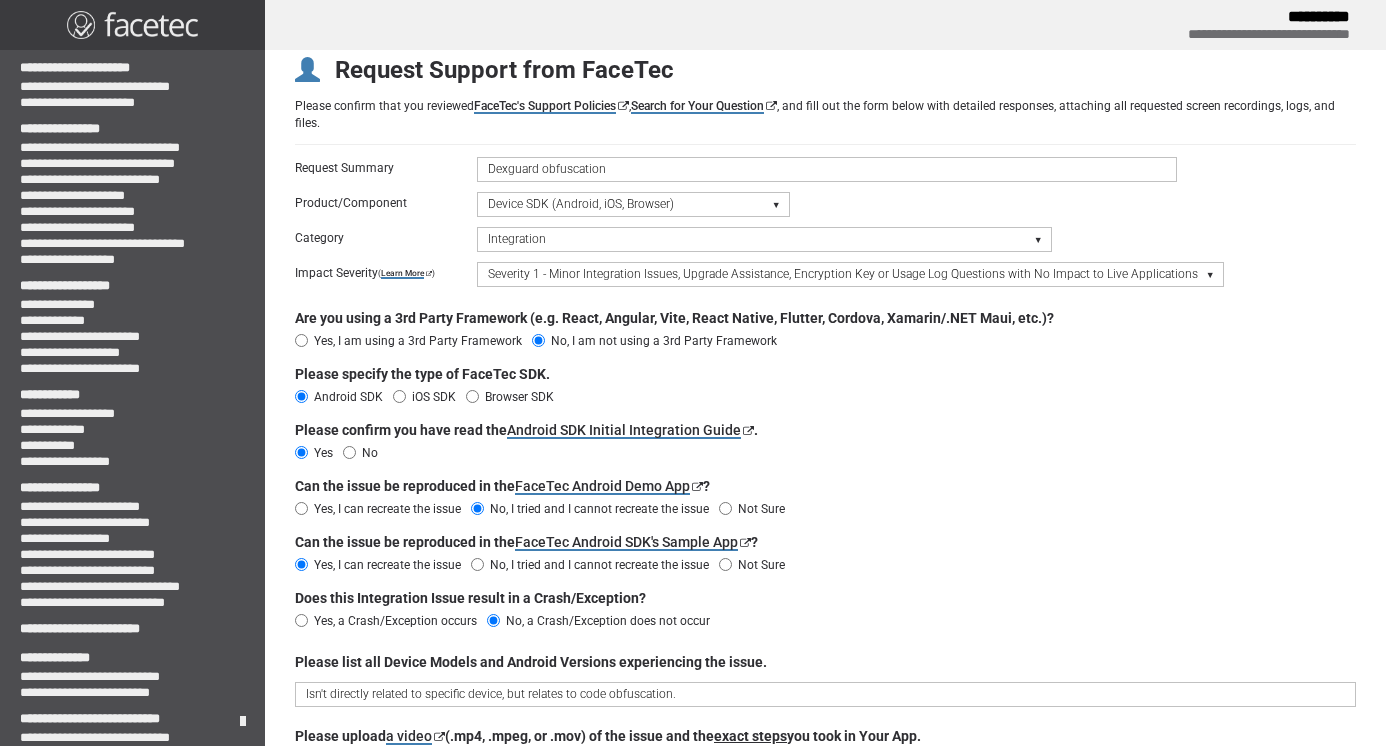 scroll, scrollTop: 40, scrollLeft: 0, axis: vertical 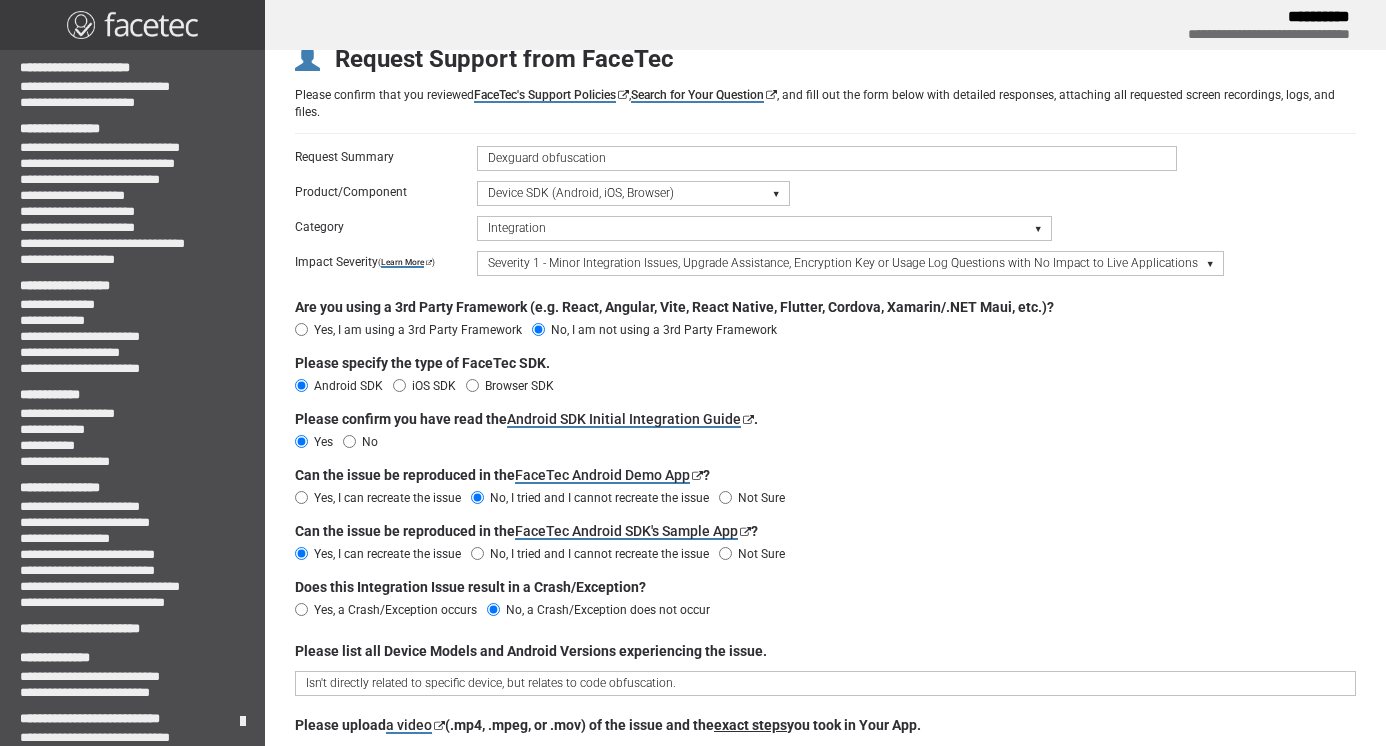 select on "build-init-issue" 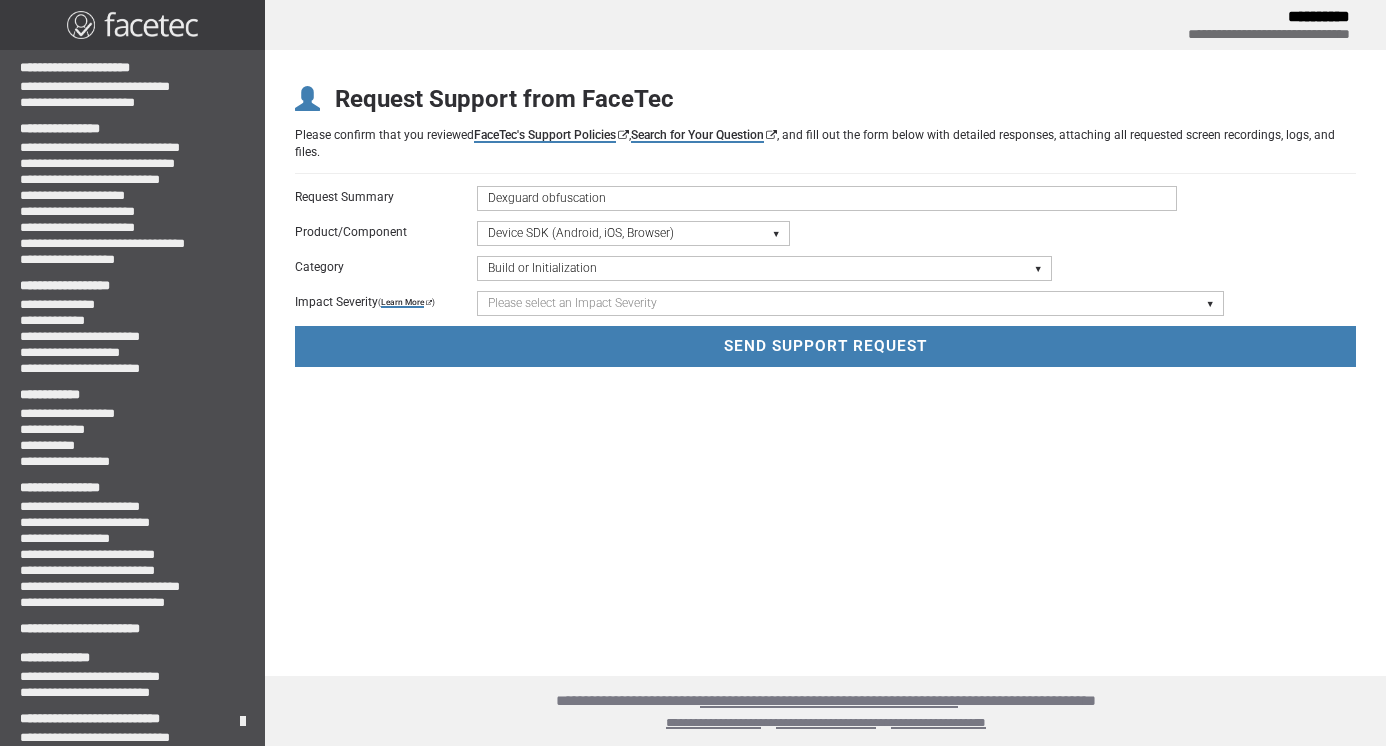 scroll, scrollTop: 0, scrollLeft: 0, axis: both 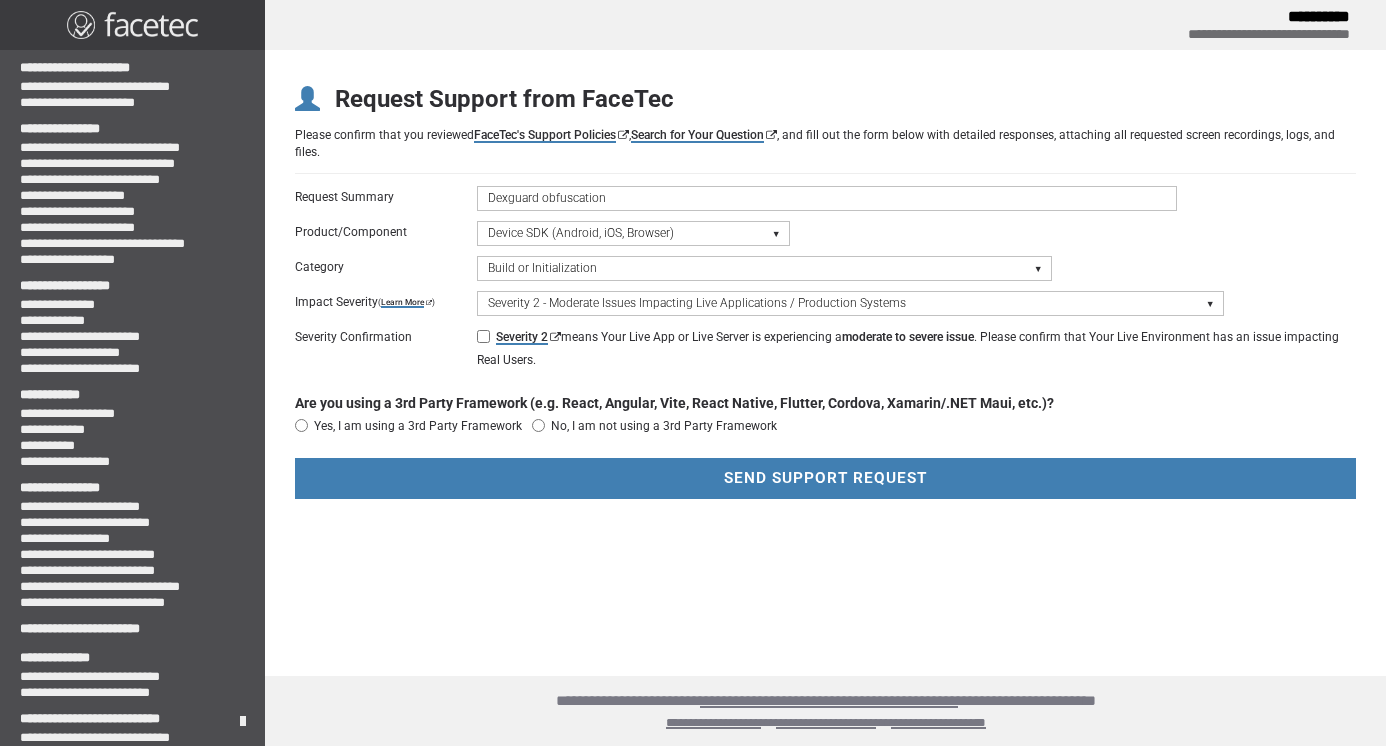select on "1" 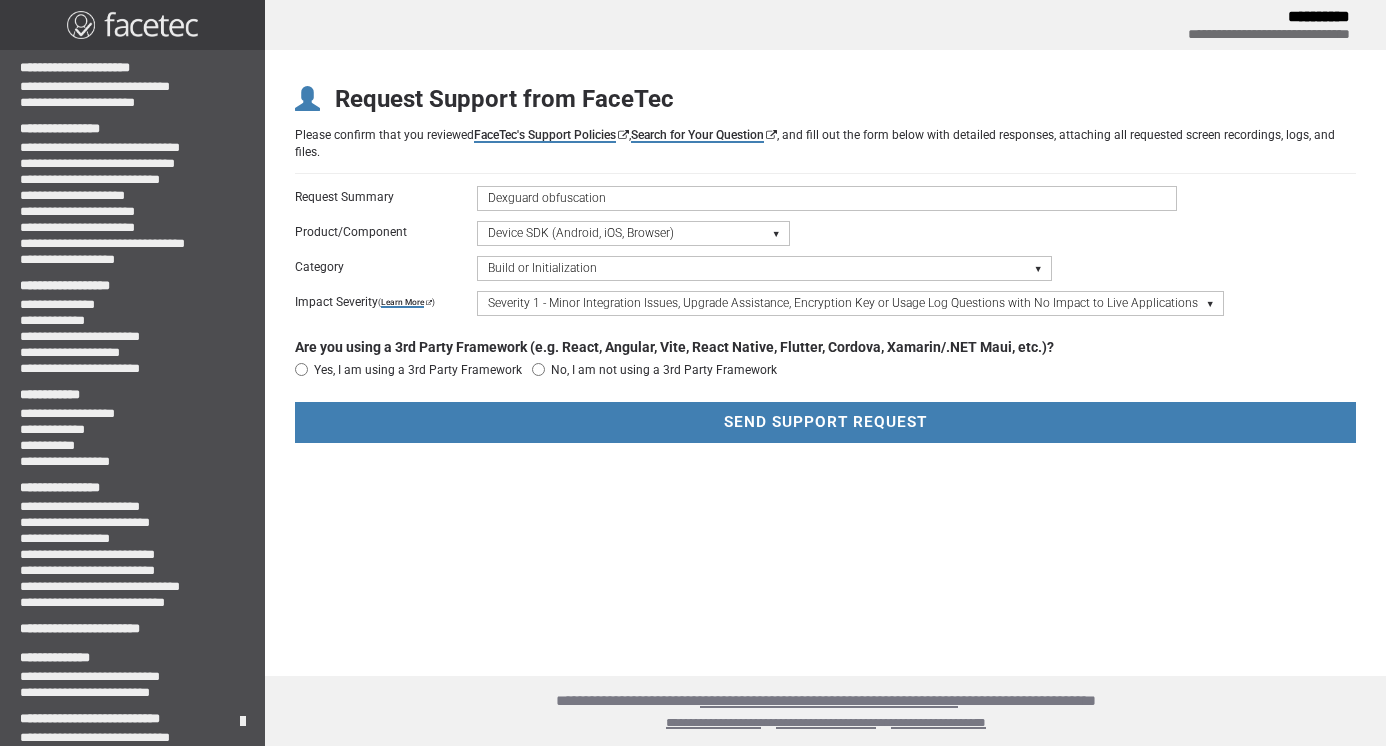 click on "No, I am not using a 3rd Party Framework" at bounding box center [538, 370] 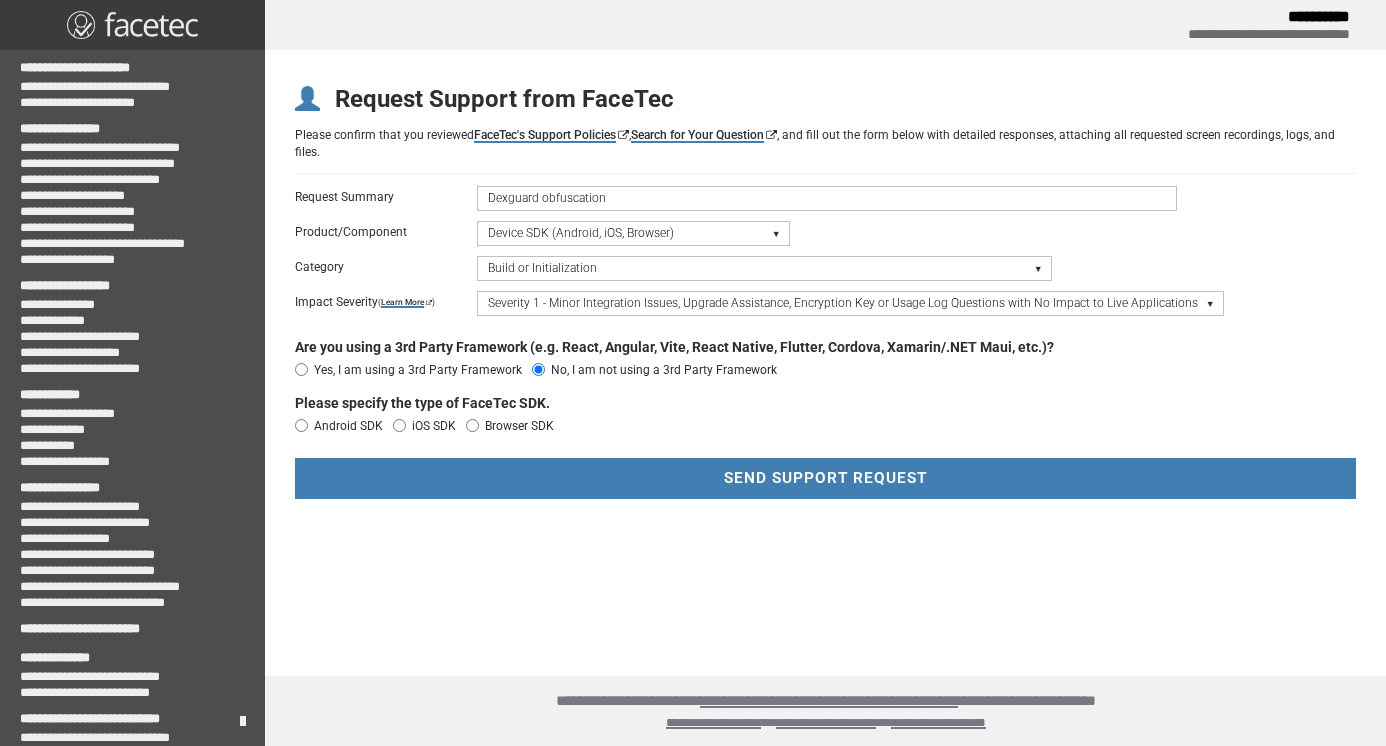 click on "iOS SDK" at bounding box center [399, 426] 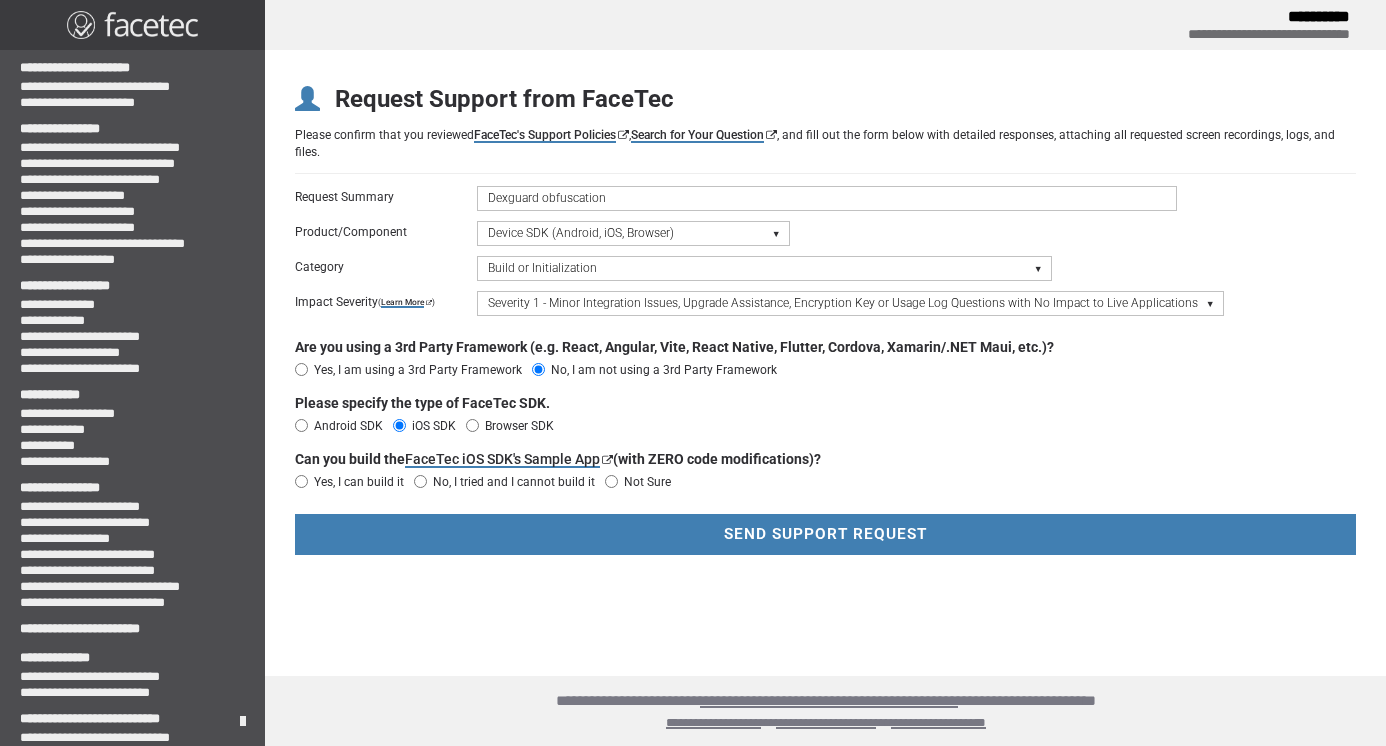 click on "Android SDK" at bounding box center (344, 426) 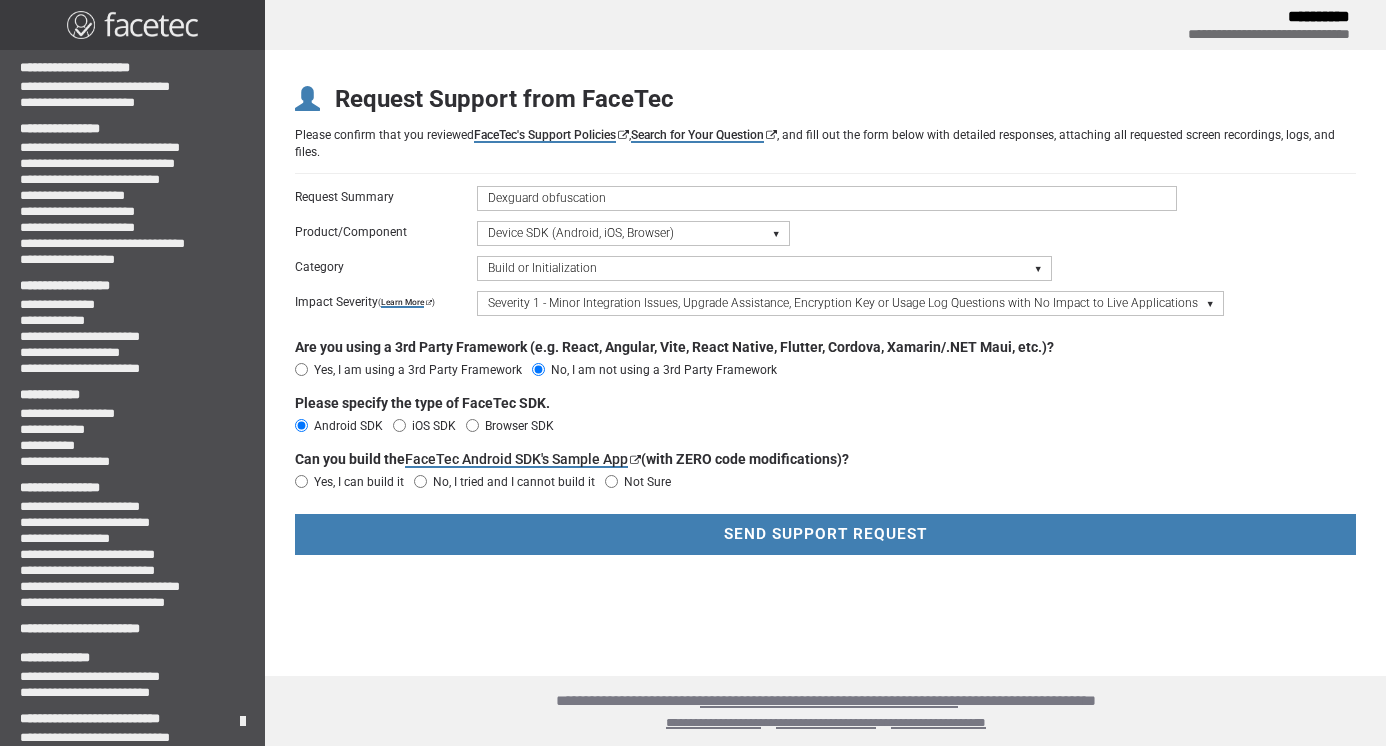 click on "Yes, I can build it No, I tried and I cannot build it Not Sure" at bounding box center (825, 482) 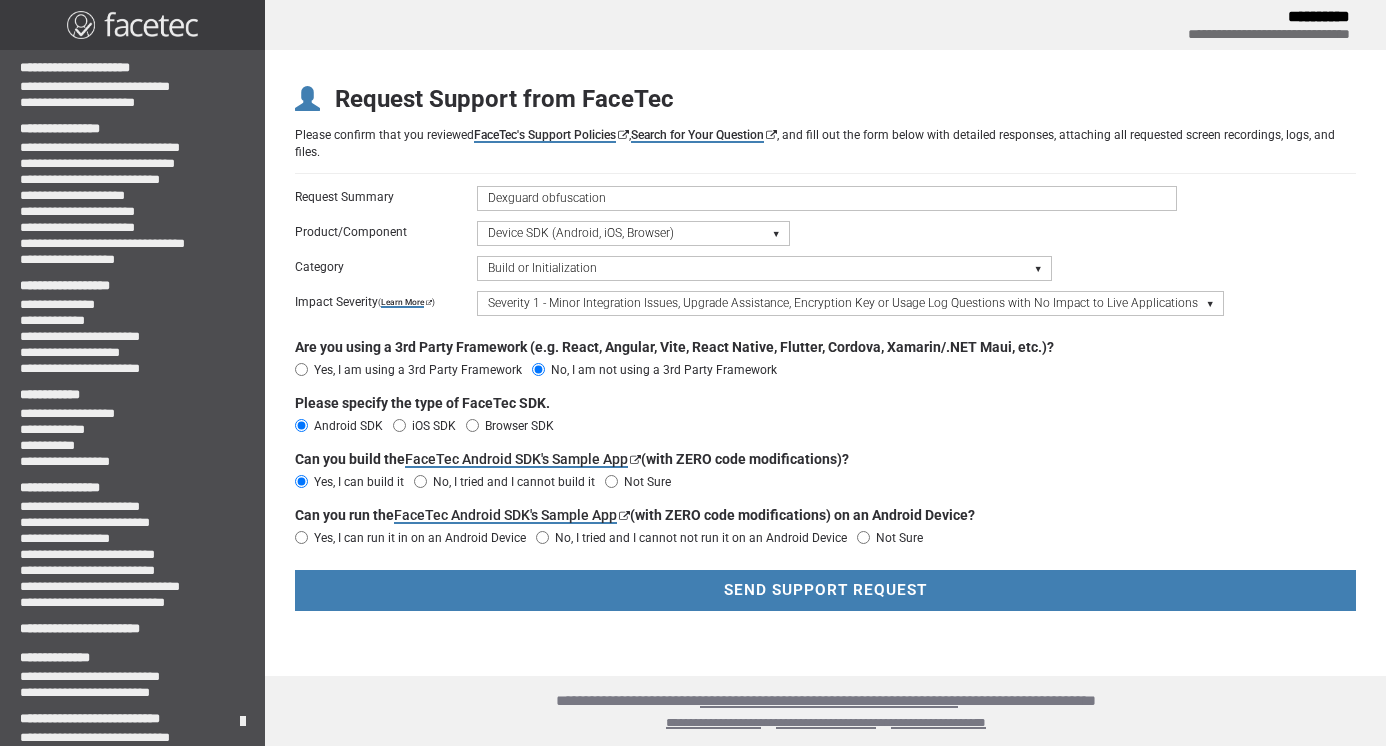scroll, scrollTop: 0, scrollLeft: 0, axis: both 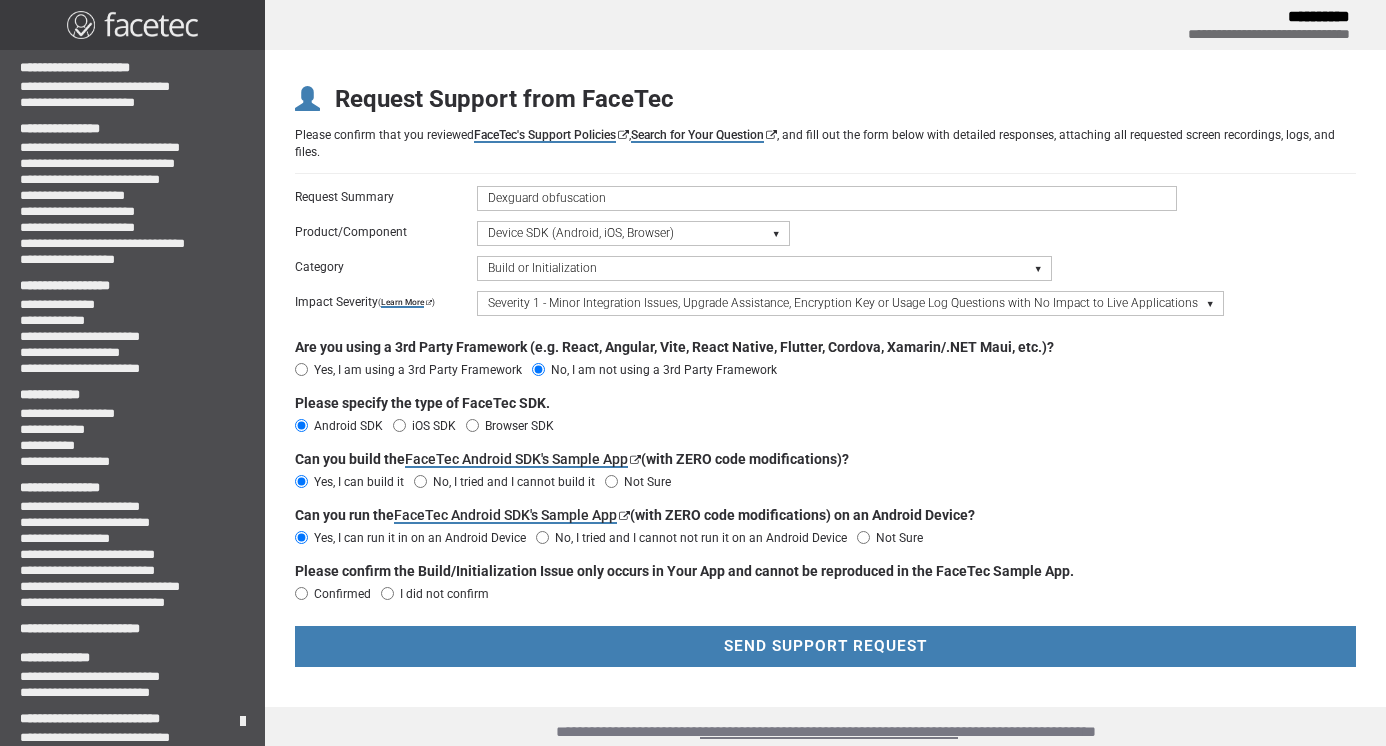 click on "I did not confirm" at bounding box center [338, 594] 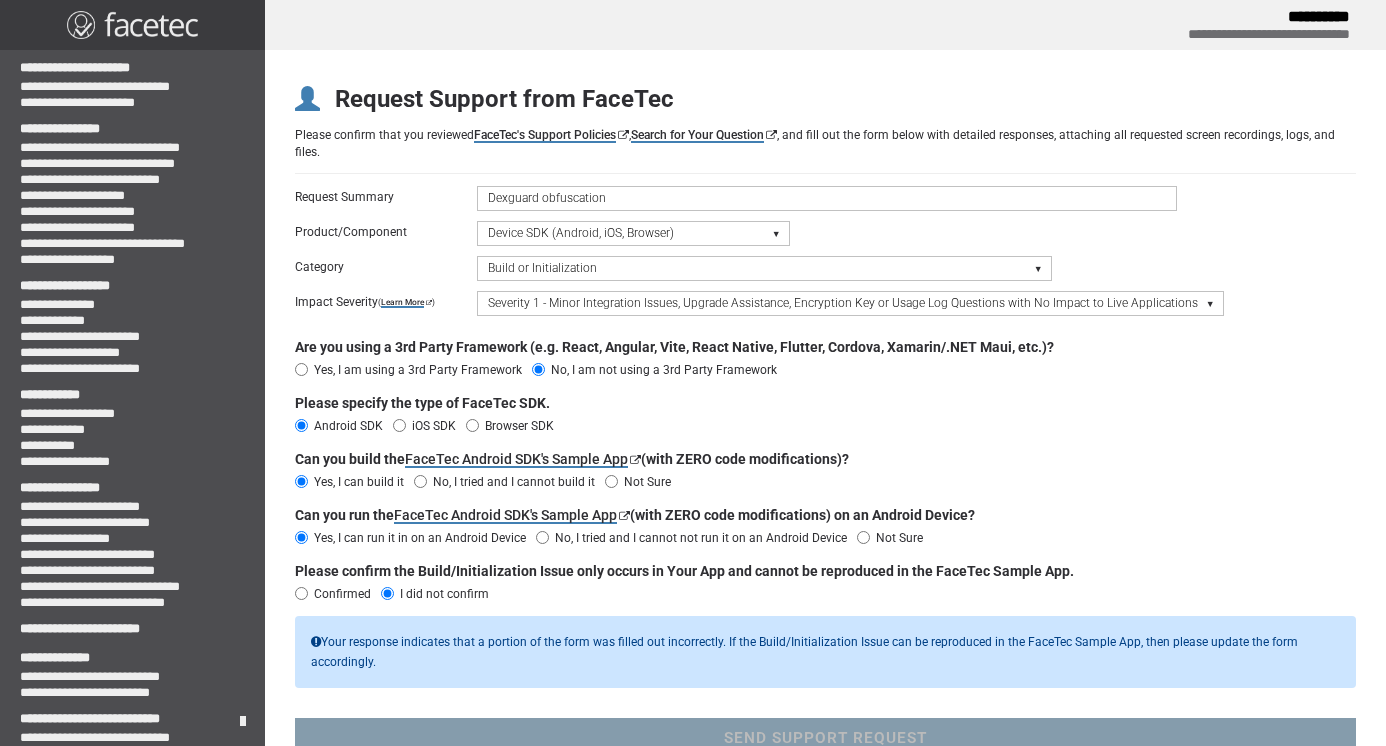 scroll, scrollTop: 0, scrollLeft: 0, axis: both 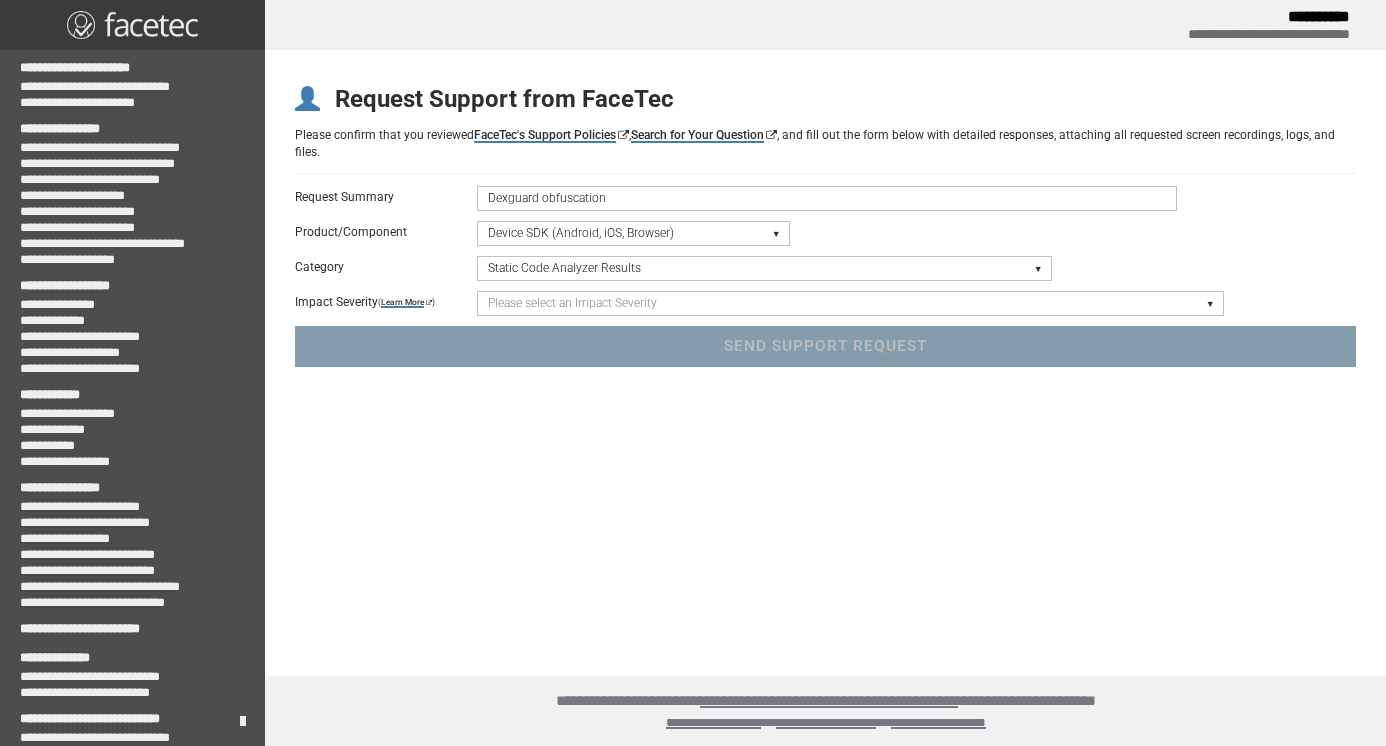 click on "Category  *  Please select a Category UI/UX & Text Customization Build or Initialization Integration Crash/Exception Device/Browser Compatibility Issues Static Code Analyzer Results 3rd Party Frameworks - React, Angular, Vite, React Native, Flutter, Stencil, Cordova, Xamarin/.NET Maui iFrame Question Android/iOS WebView Question Impact Severity  *   ( Learn More ) Please select an Impact Severity Severity 1 - Minor Integration Issues, Upgrade Assistance, Encryption Key or Usage Log Questions with No Impact to Live Applications Severity 2 - Moderate Issues Impacting Live Applications / Production Systems Severity 3 - Major Issues Impacting Live Applications - Critical Errors in Production Systems" at bounding box center (825, 286) 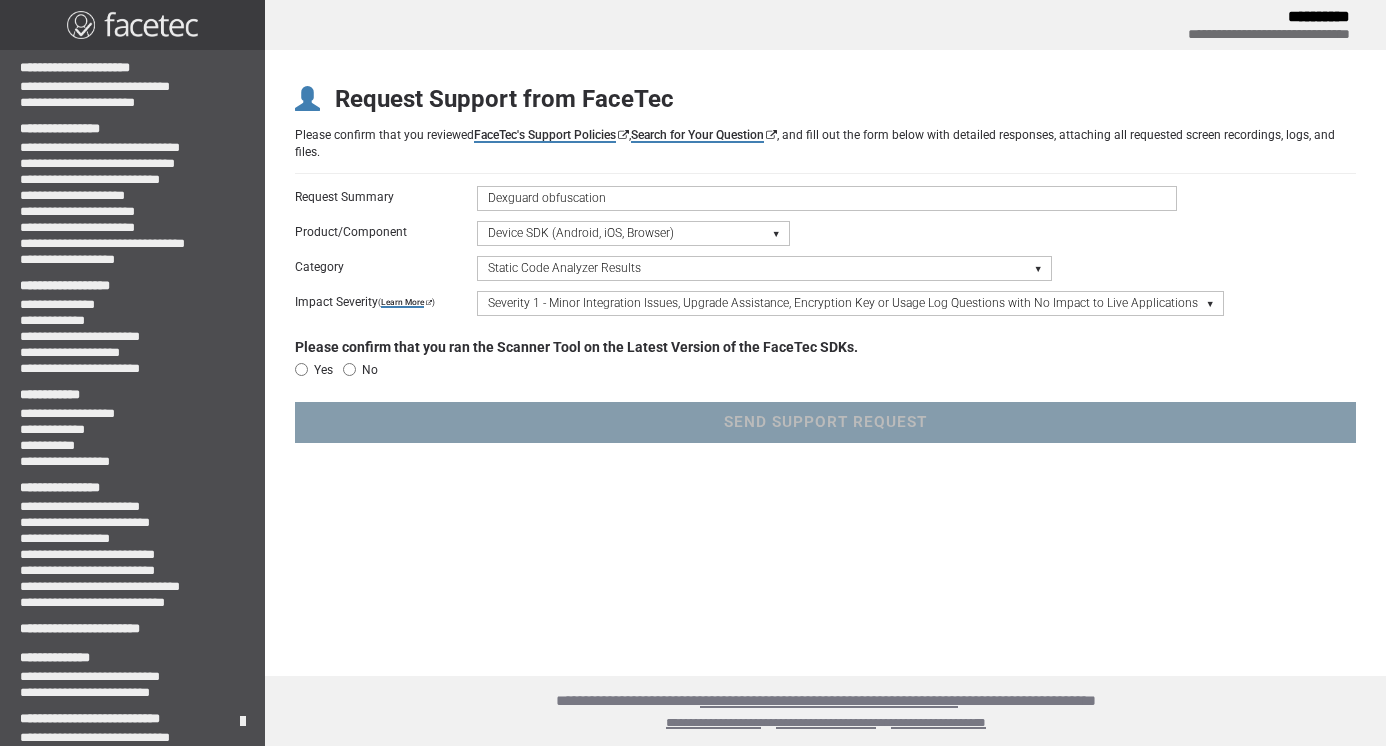 click on "Yes" at bounding box center [301, 370] 